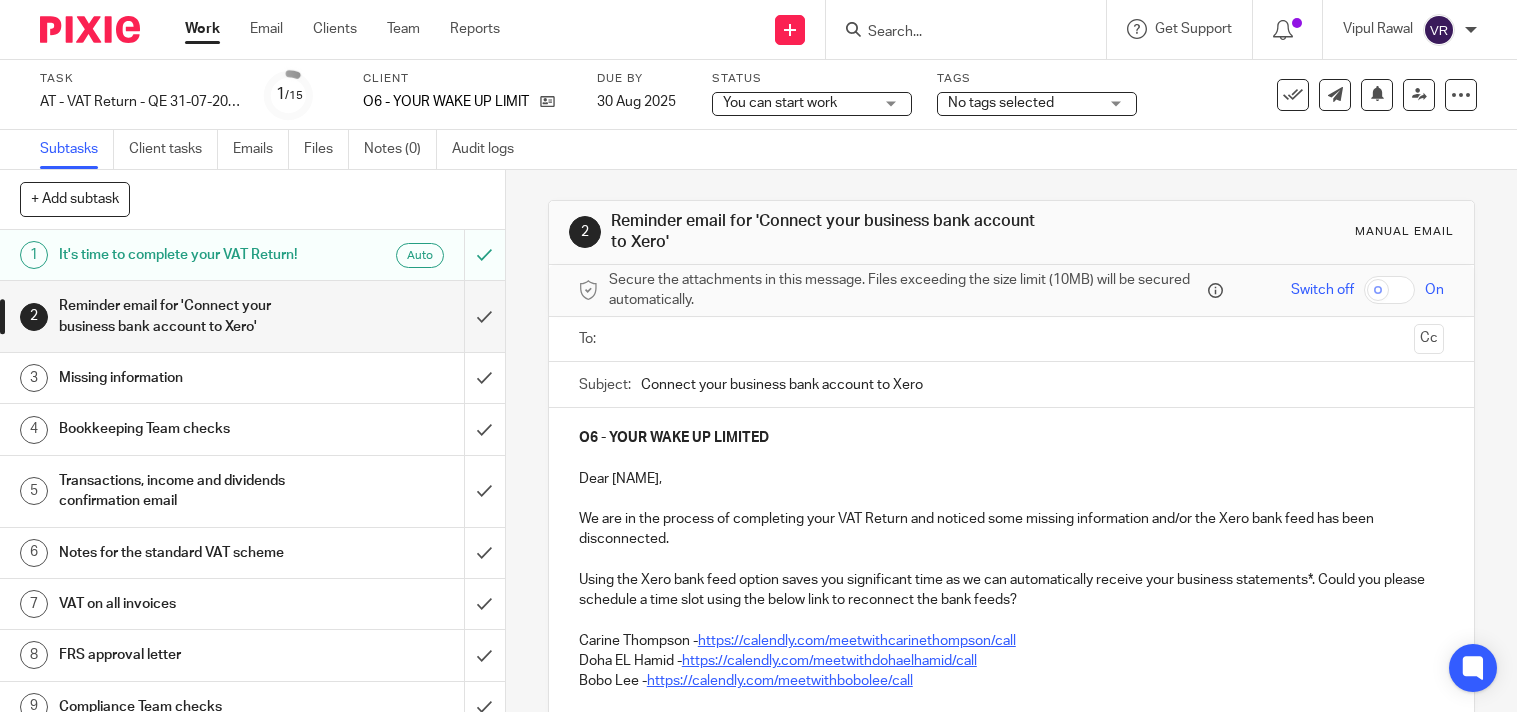 scroll, scrollTop: 0, scrollLeft: 0, axis: both 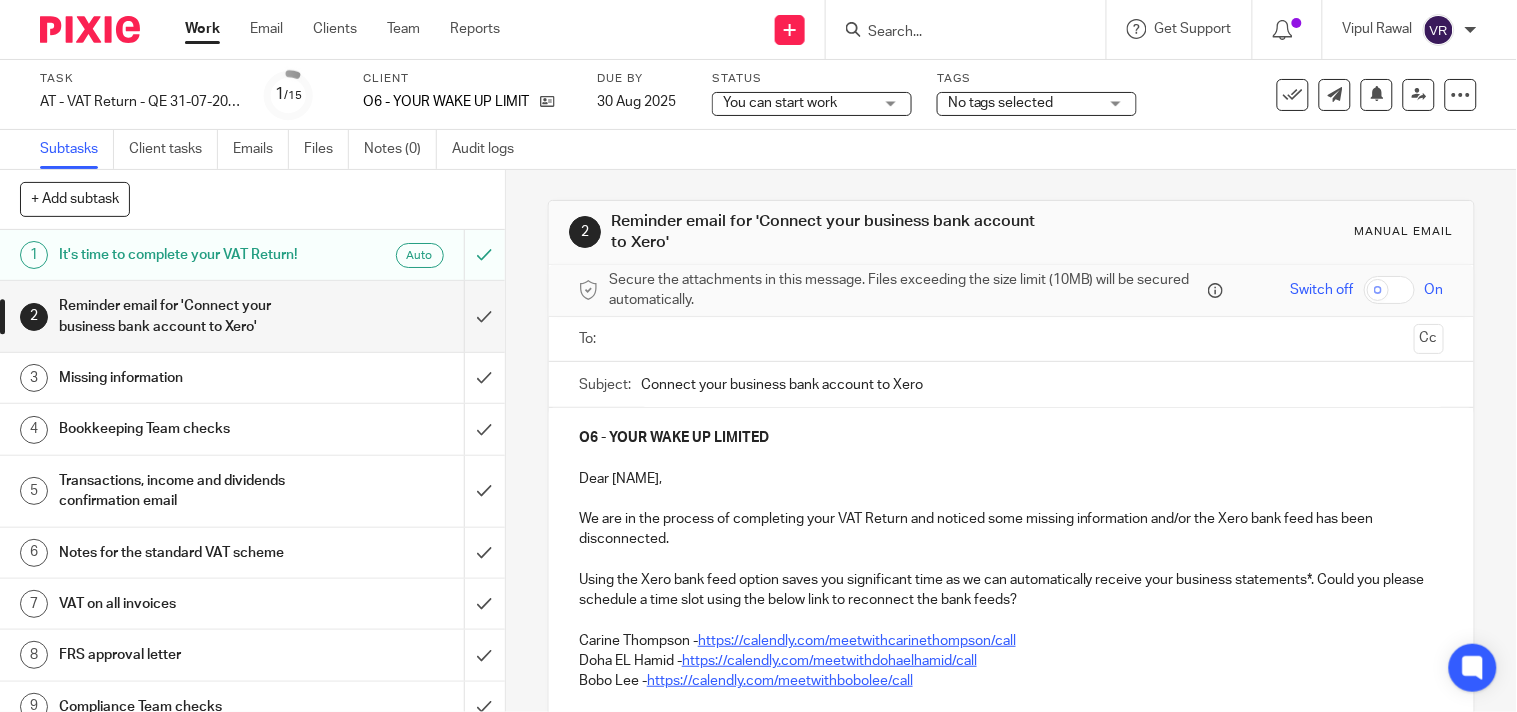 click at bounding box center [956, 33] 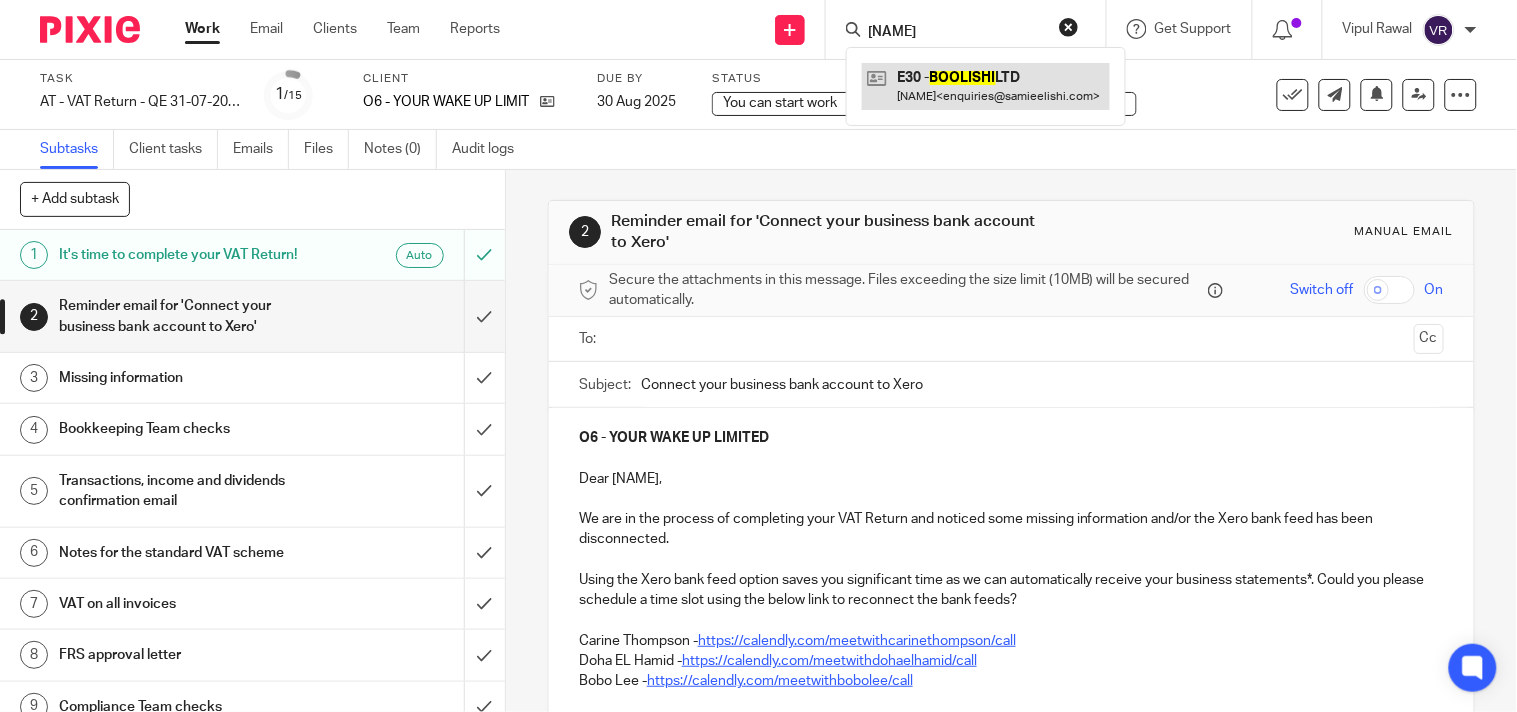 type on "boolishi" 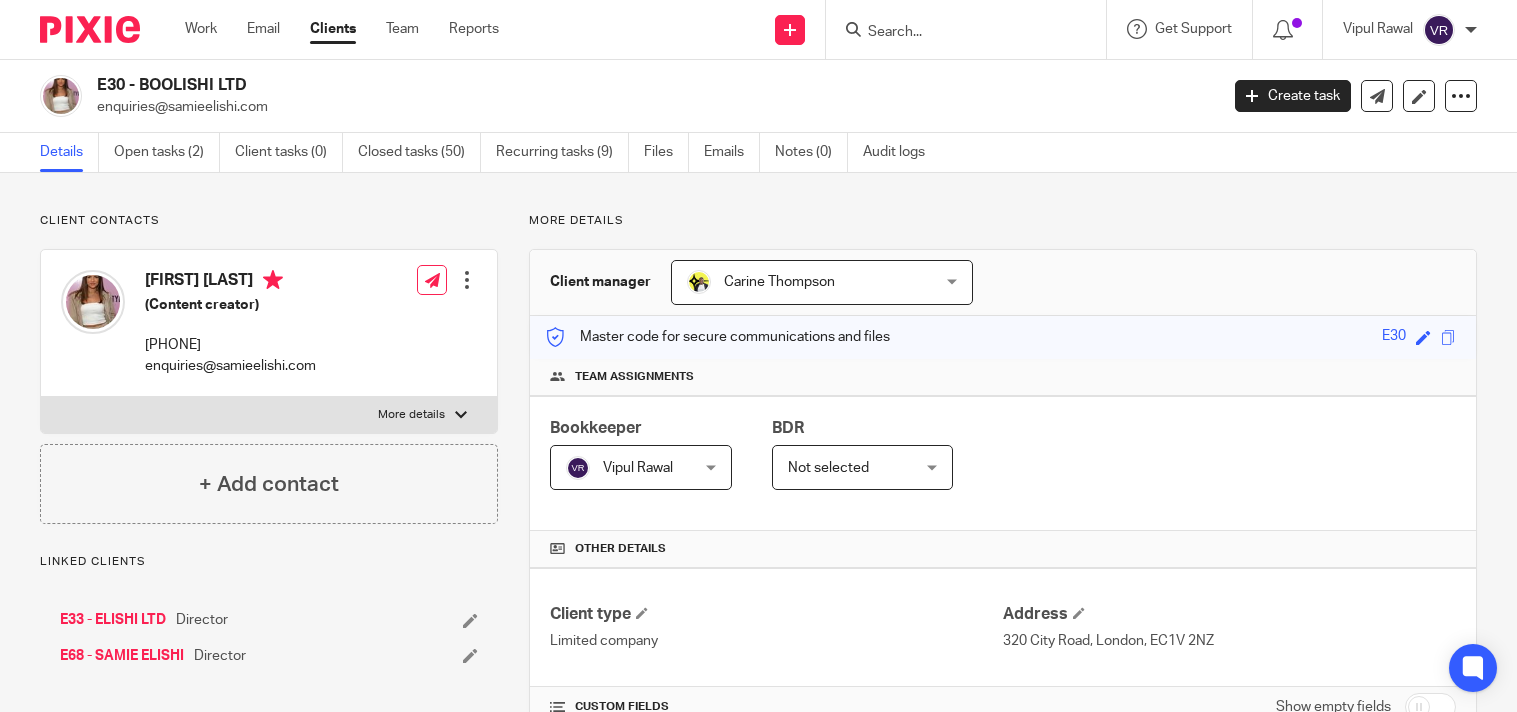 scroll, scrollTop: 0, scrollLeft: 0, axis: both 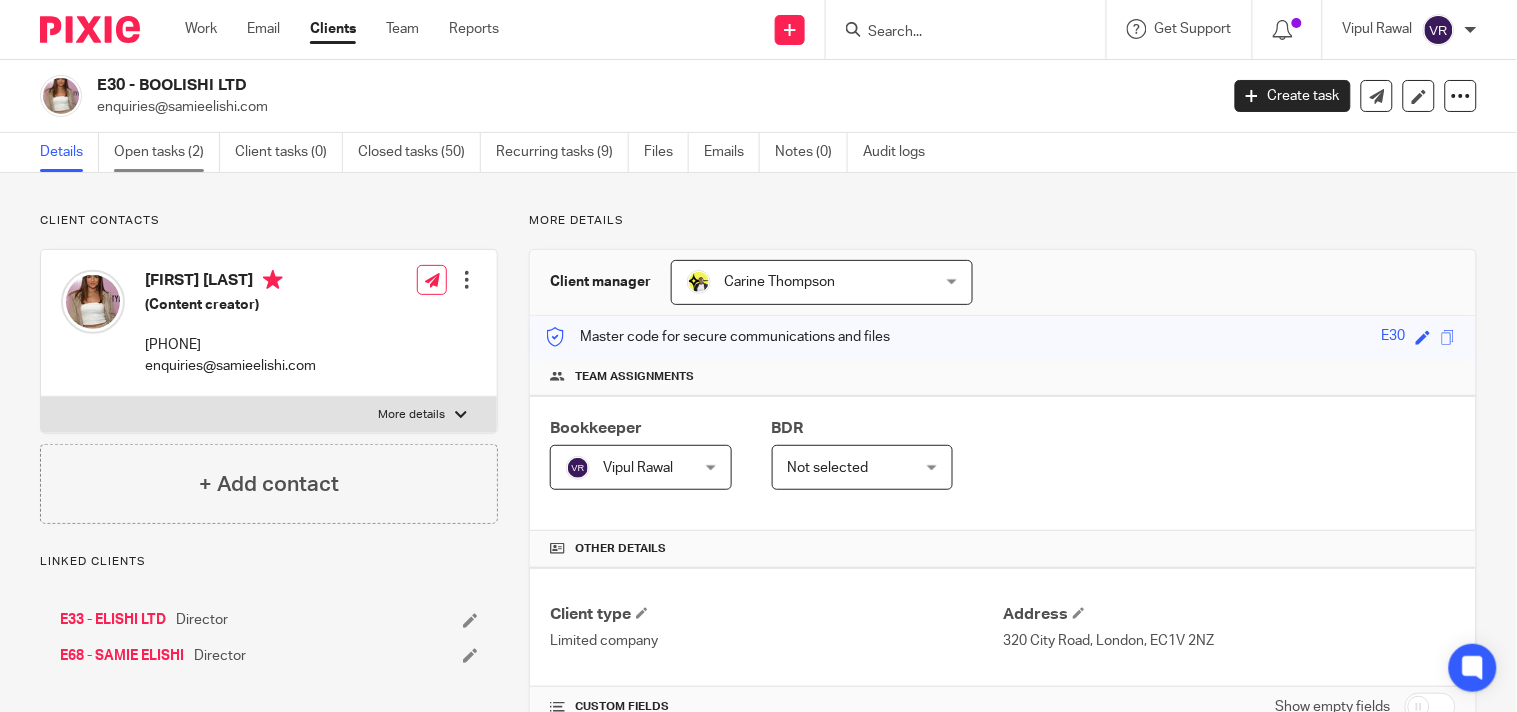 click on "Open tasks (2)" at bounding box center (167, 152) 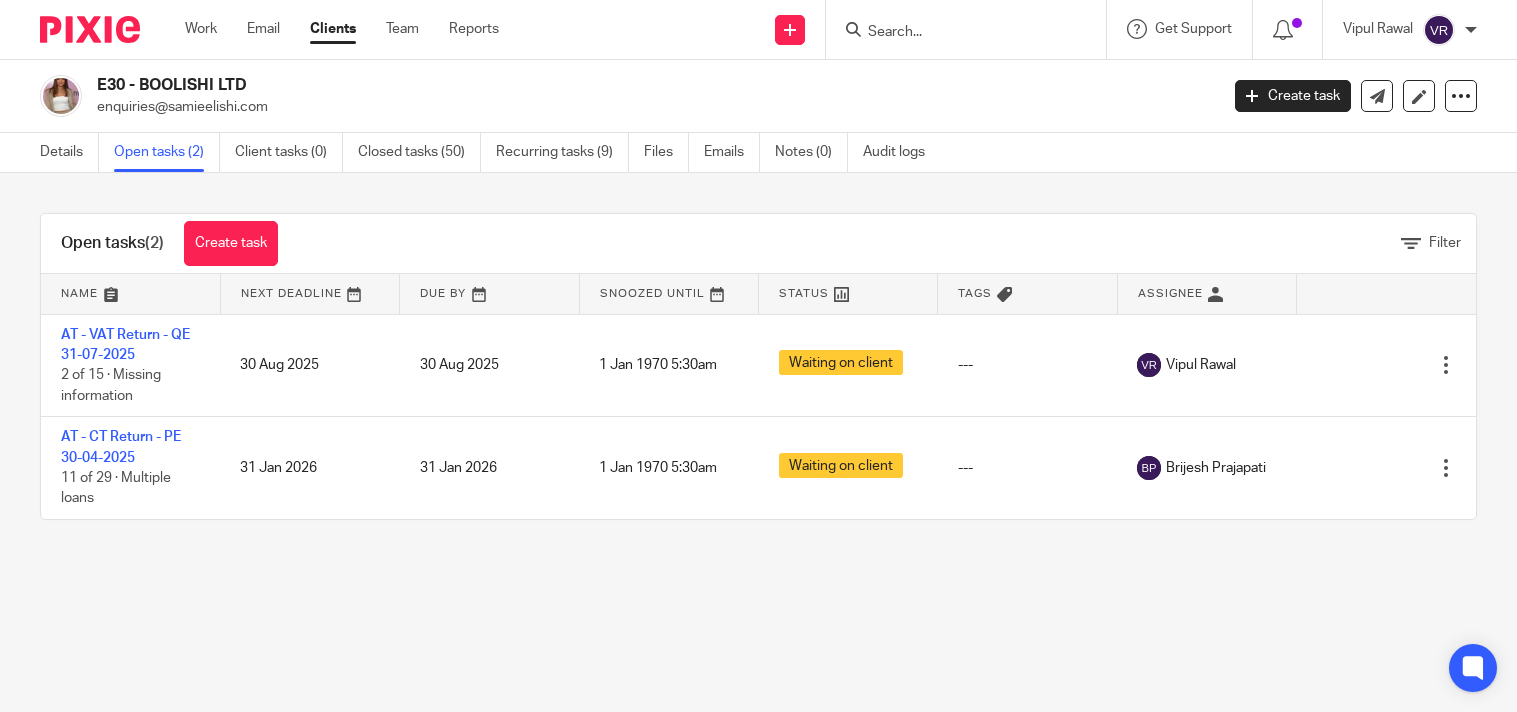 scroll, scrollTop: 0, scrollLeft: 0, axis: both 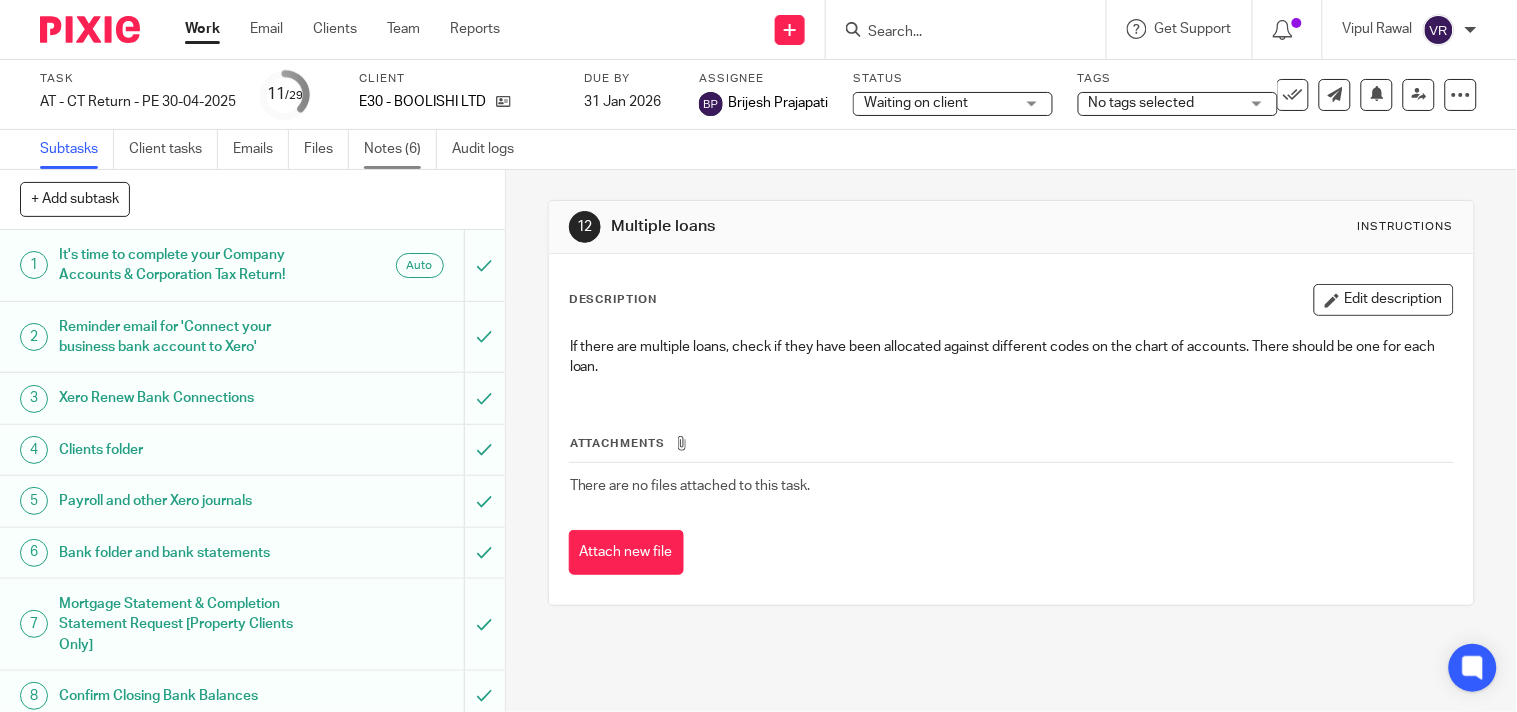 click on "Notes (6)" at bounding box center (400, 149) 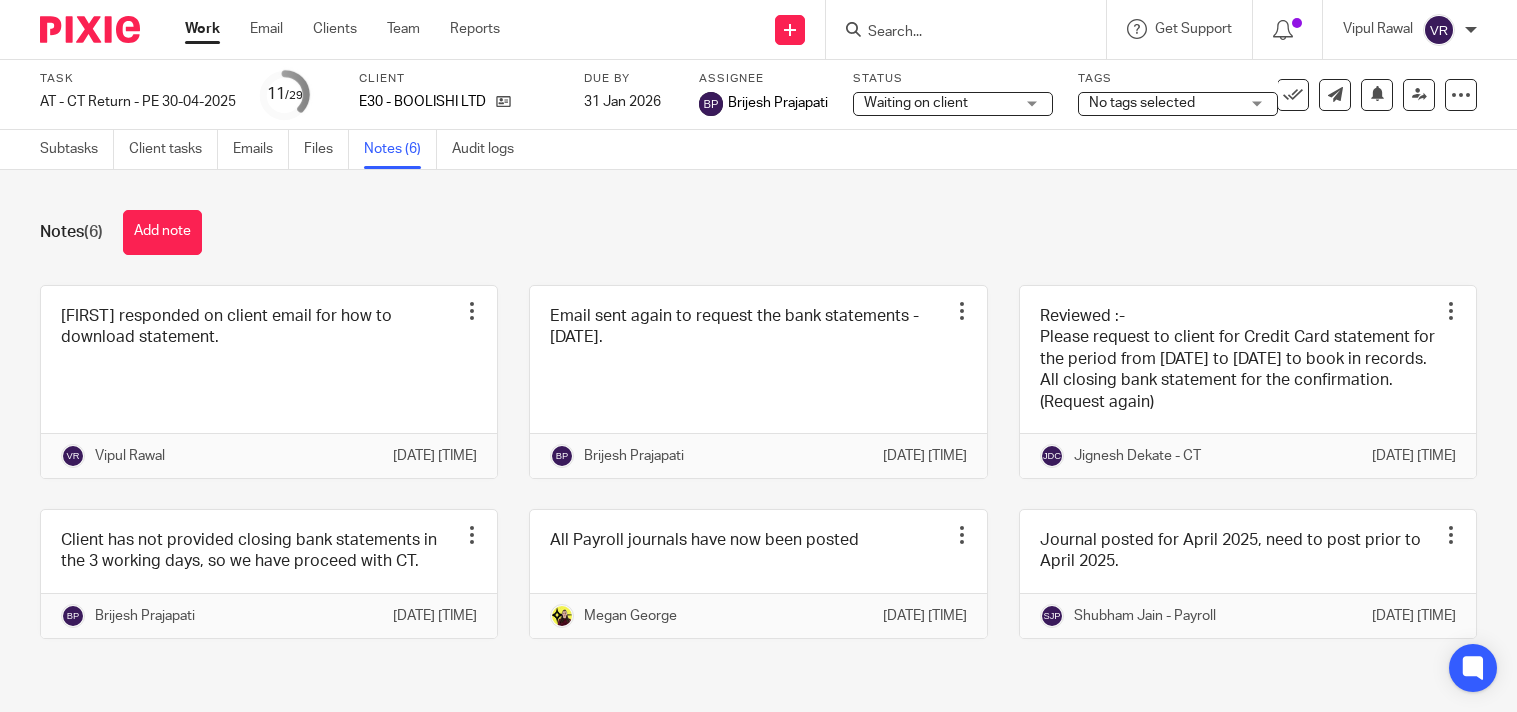 scroll, scrollTop: 0, scrollLeft: 0, axis: both 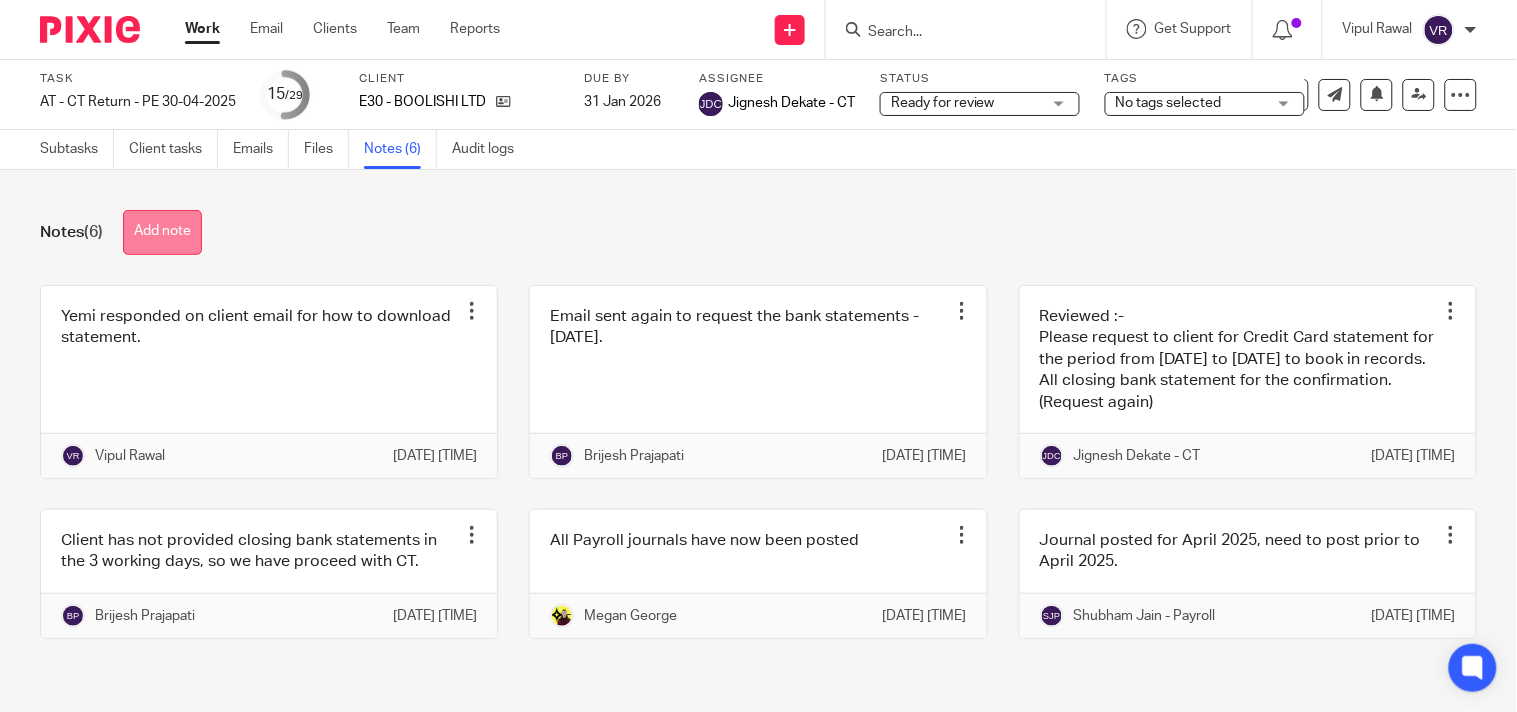 click on "Add note" at bounding box center [162, 232] 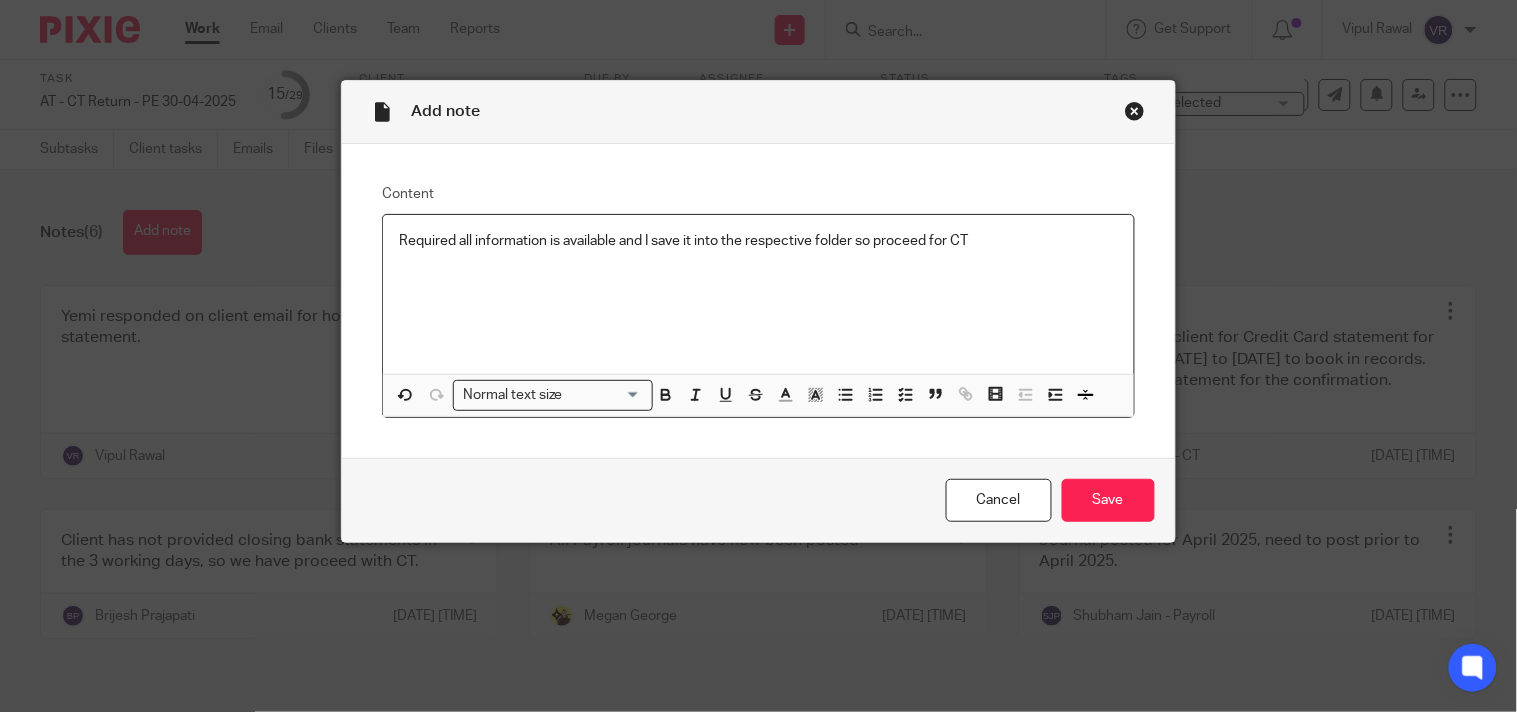 type 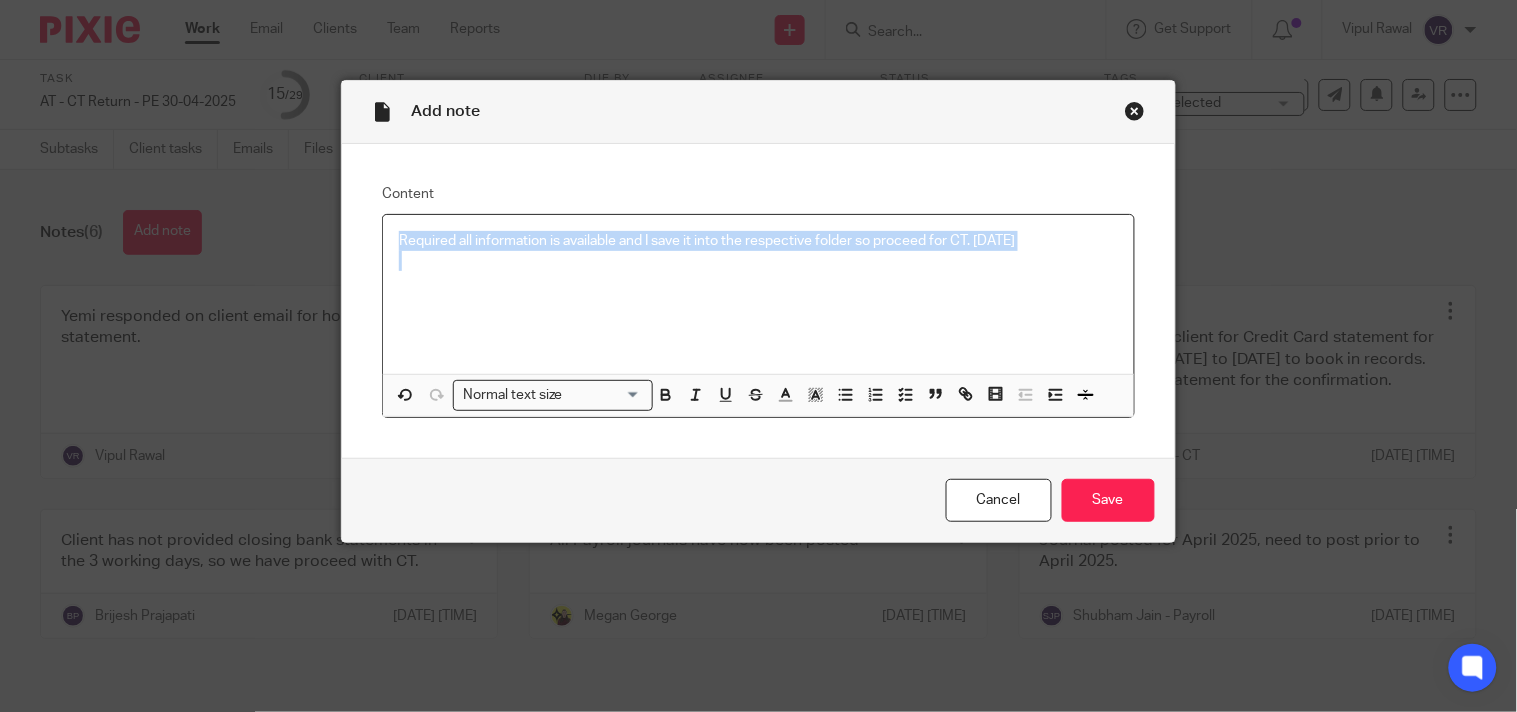 drag, startPoint x: 446, startPoint y: 243, endPoint x: 921, endPoint y: 256, distance: 475.17786 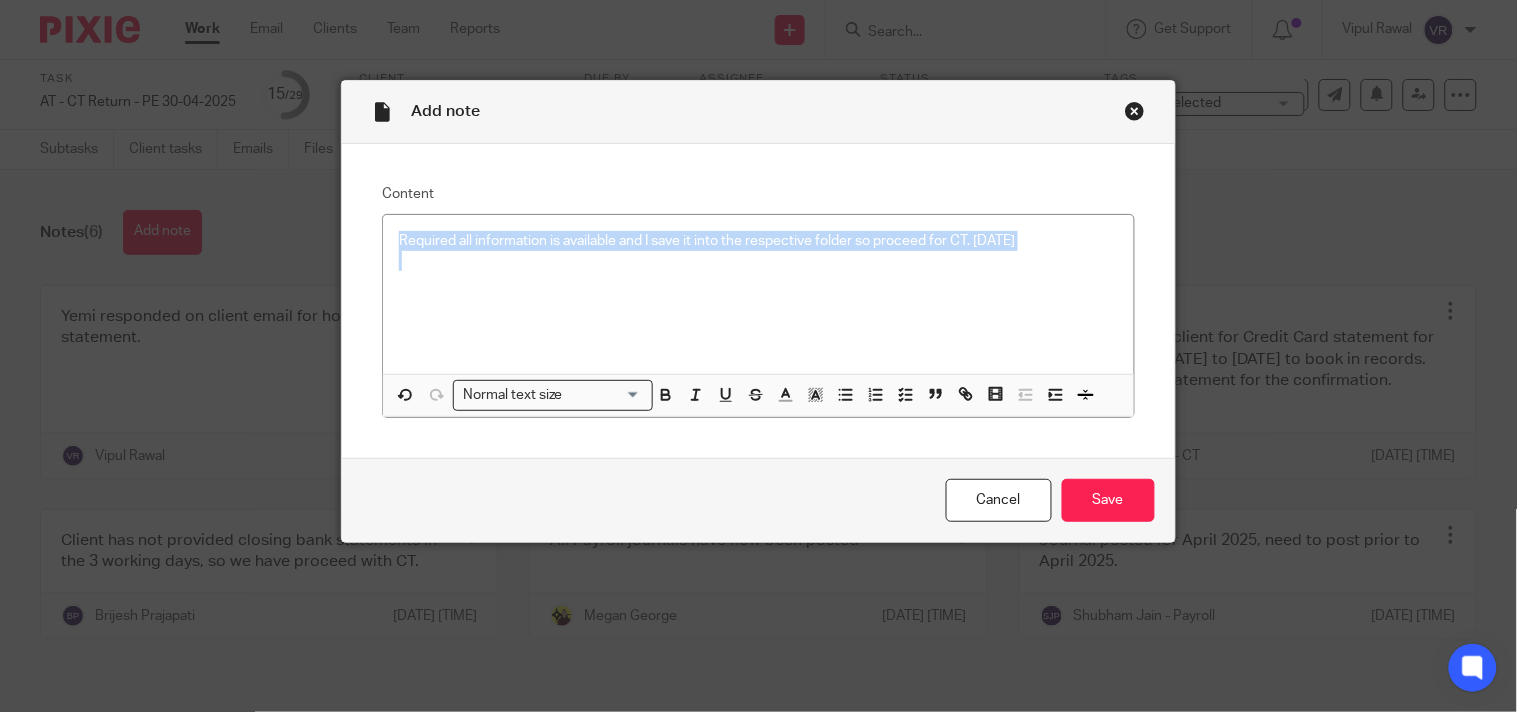 click on "Add note
Content   Required all information is available and I save it into the respective folder so proceed for CT. 07.08.2025
Normal text size
Loading...
Remove
Edit
Insert new video
Copy and paste the video URL. Youtube, Vimeo and Loom URLs are supported.
Close
Submit
<p>Required all information is available and I save it into the respective folder so proceed for CT. 07.08.2025</p><br>
Cancel
Save" at bounding box center [758, 356] 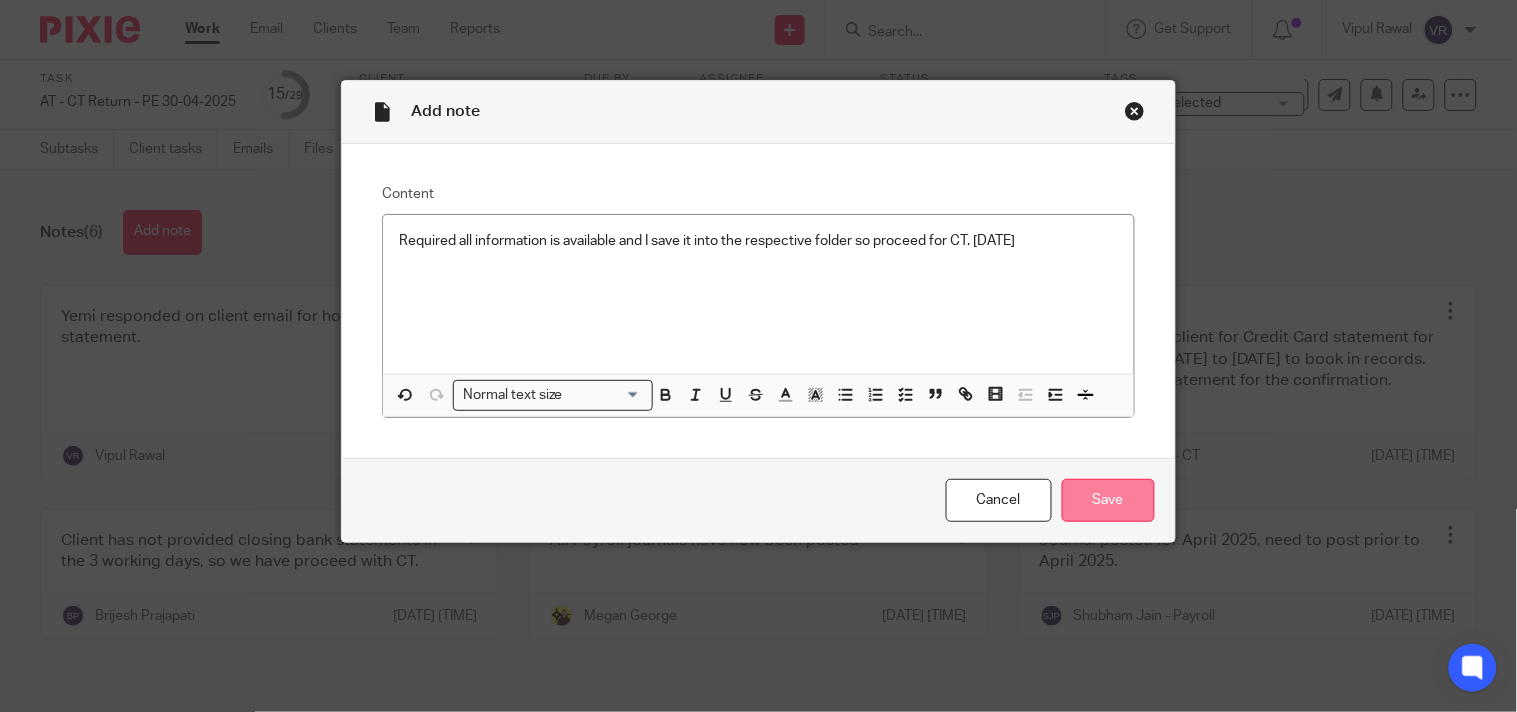 click on "Save" at bounding box center (1108, 500) 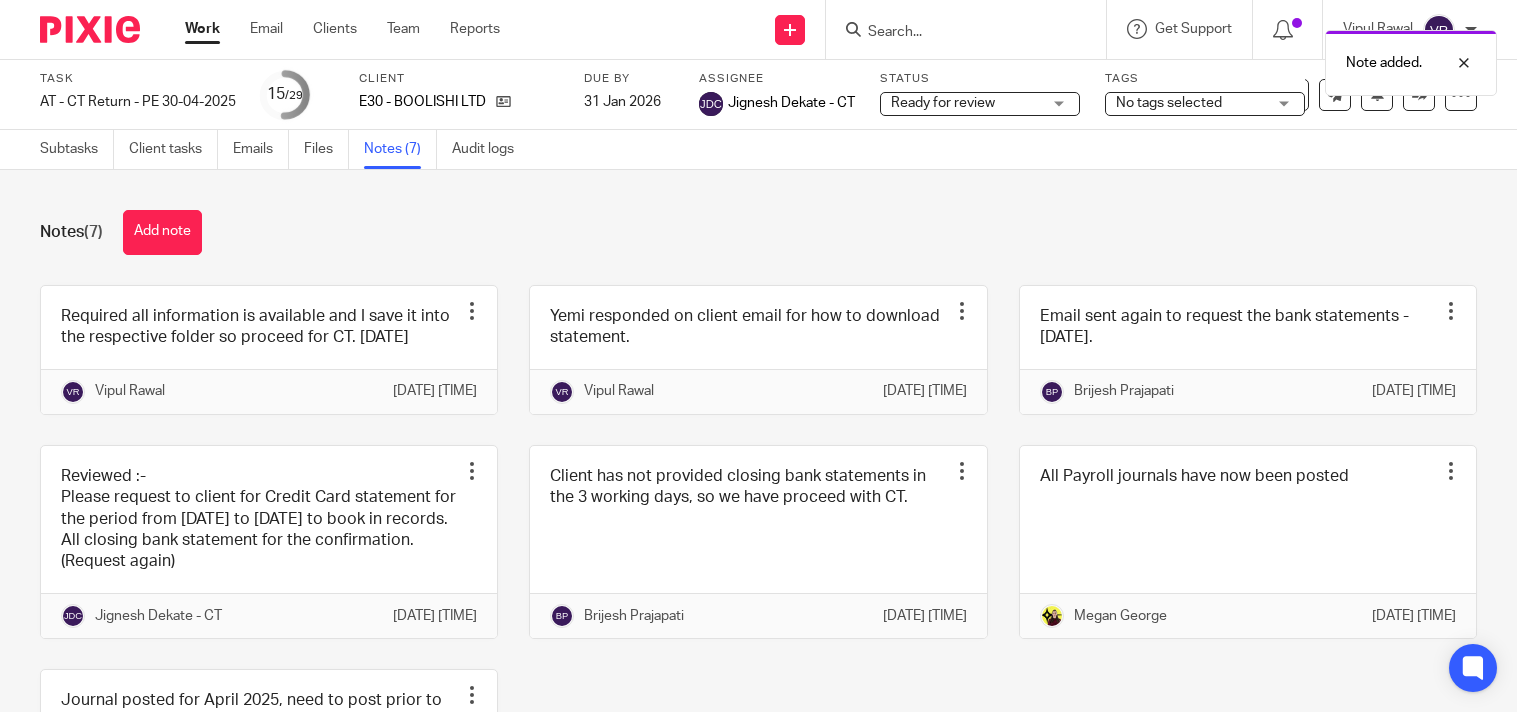 scroll, scrollTop: 0, scrollLeft: 0, axis: both 